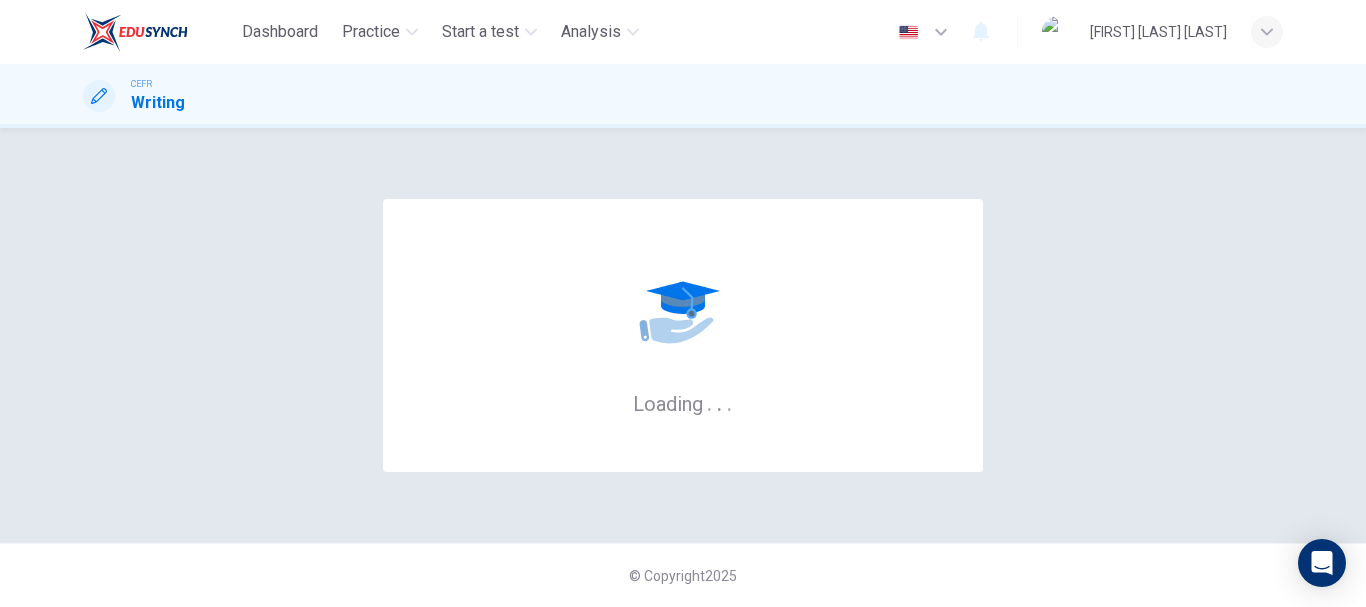 scroll, scrollTop: 0, scrollLeft: 0, axis: both 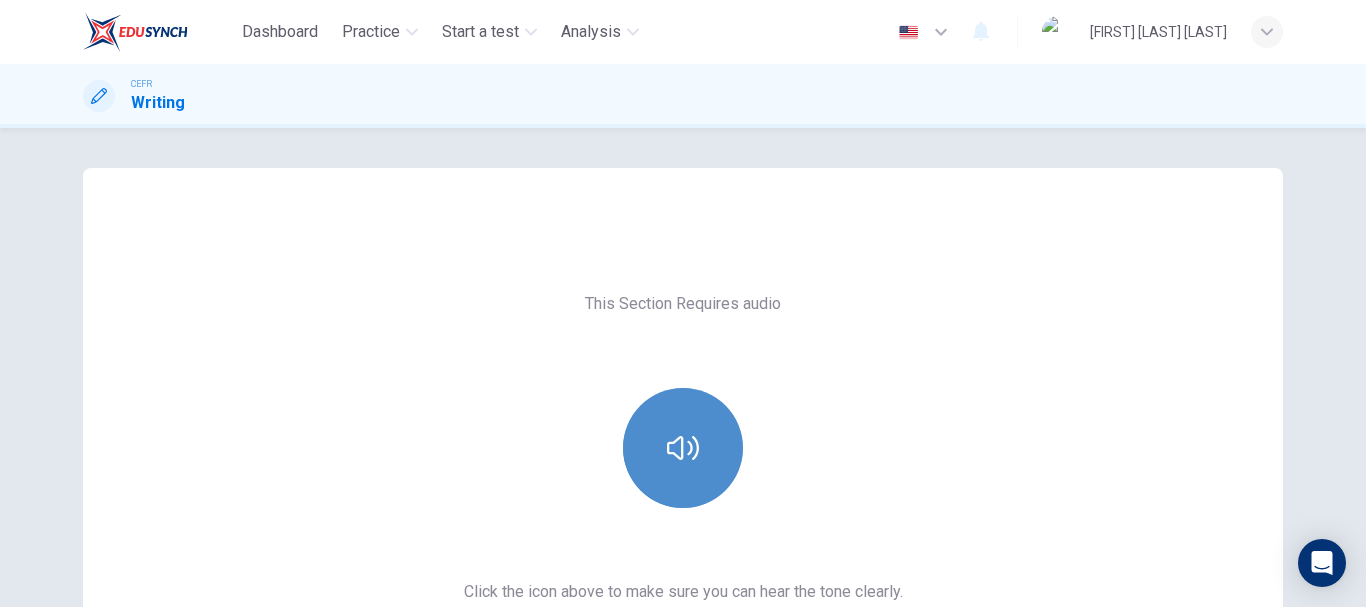 click at bounding box center (683, 448) 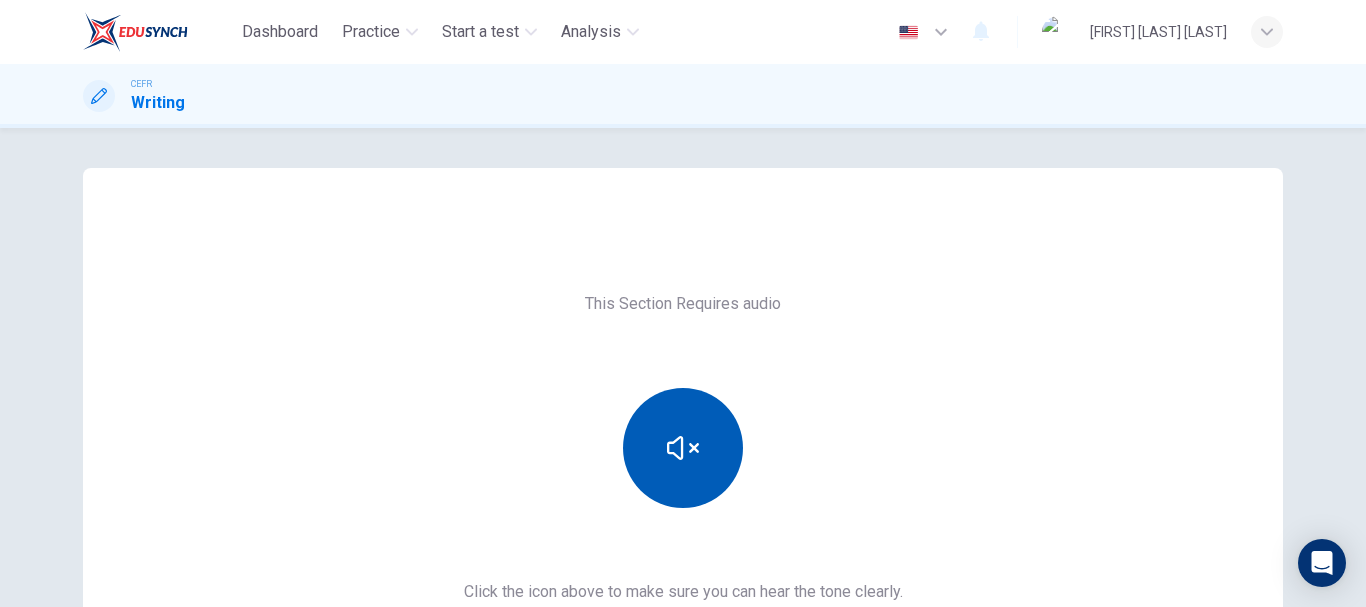 scroll, scrollTop: 218, scrollLeft: 0, axis: vertical 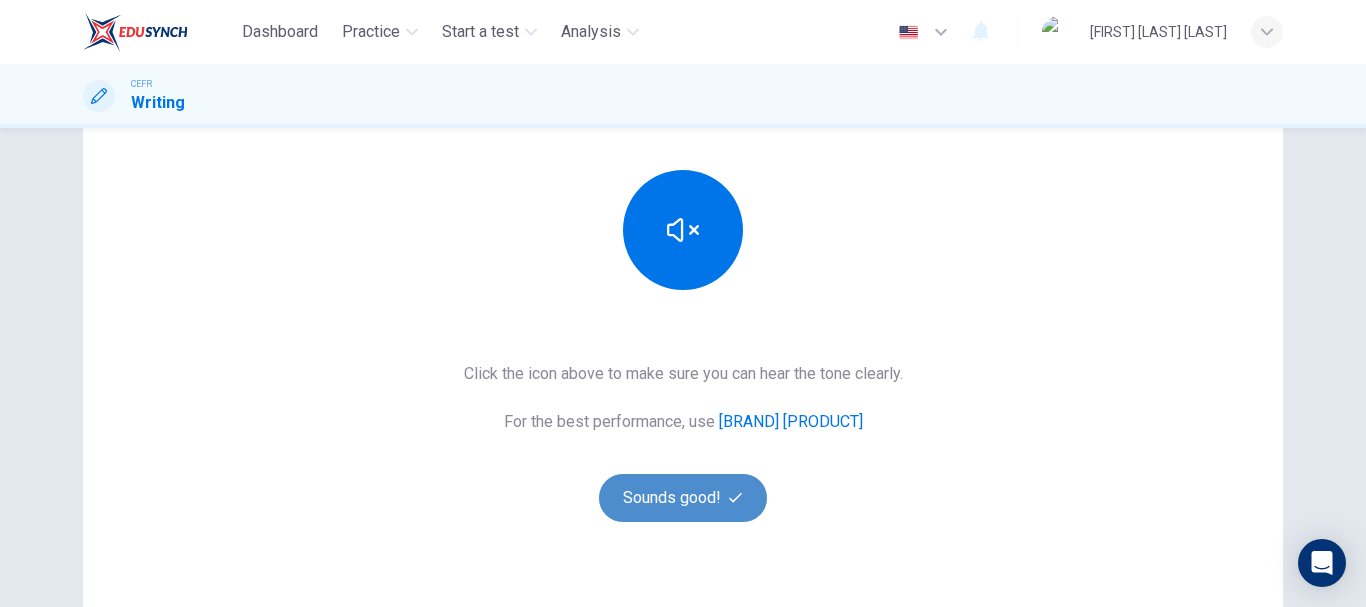 click on "Sounds good!" at bounding box center (683, 498) 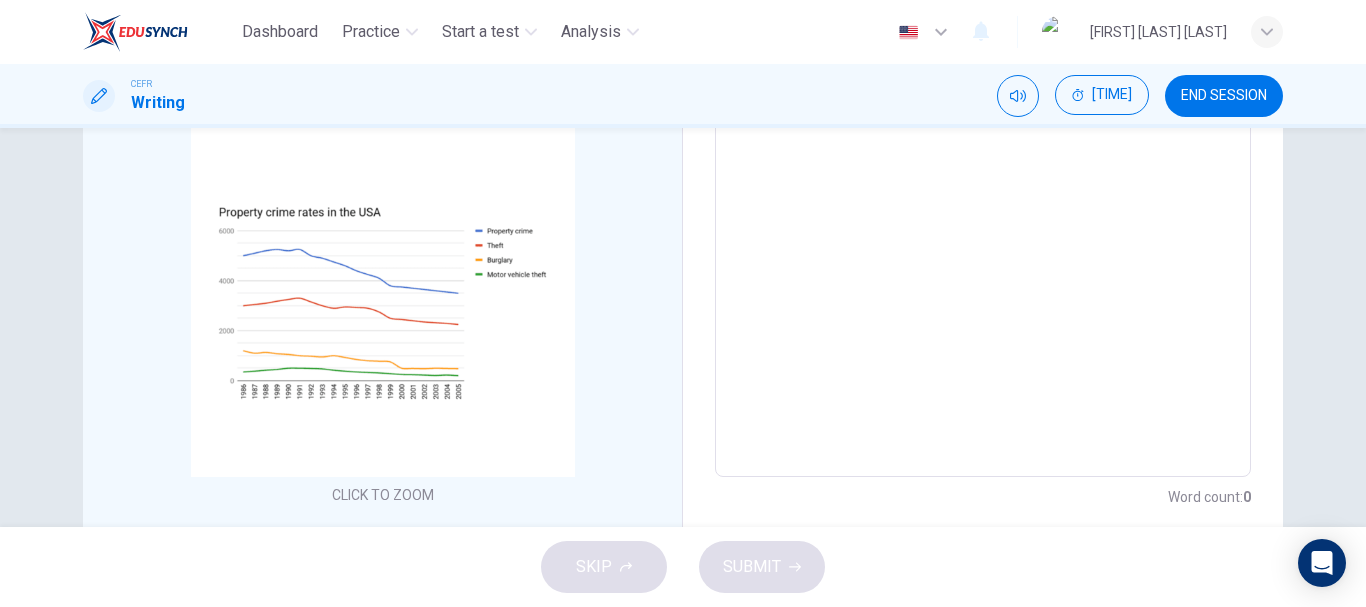 scroll, scrollTop: 438, scrollLeft: 0, axis: vertical 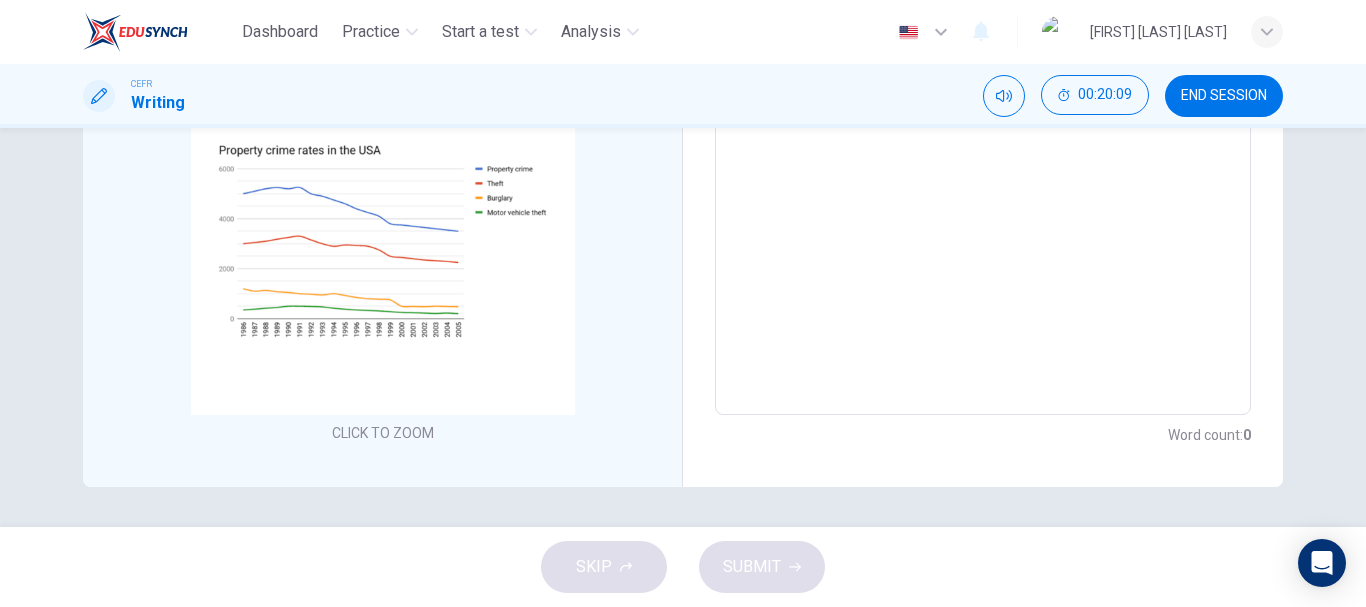 click on "SKIP SUBMIT" at bounding box center (683, 567) 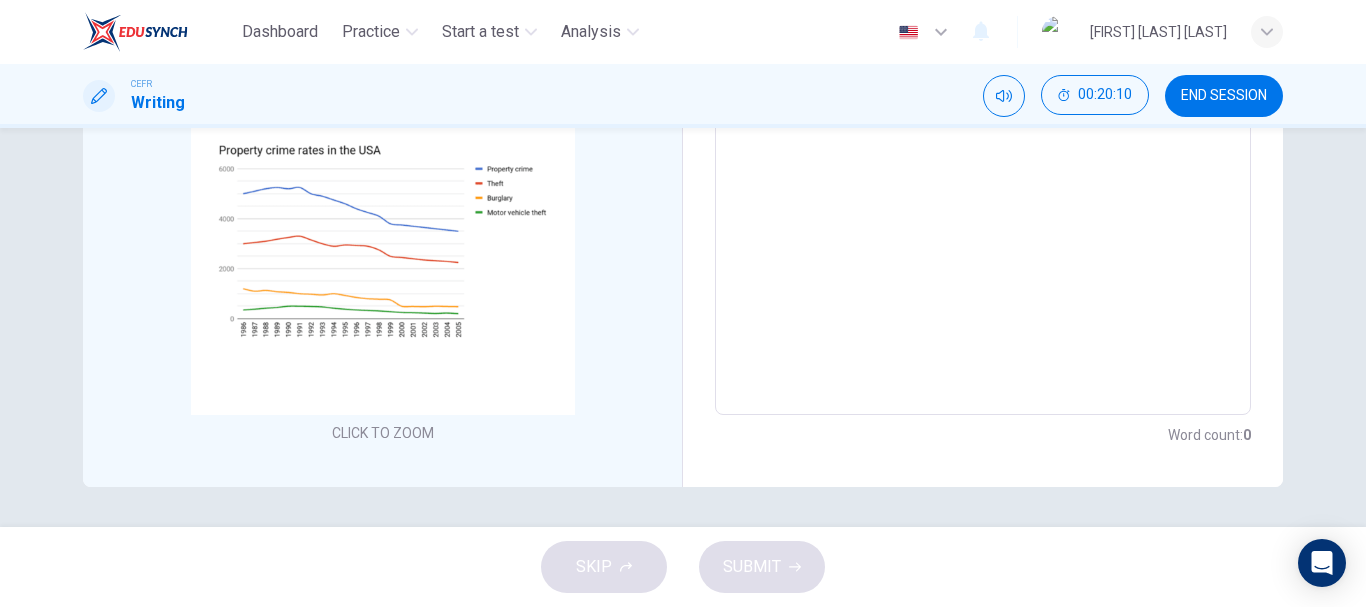 click at bounding box center [983, 108] 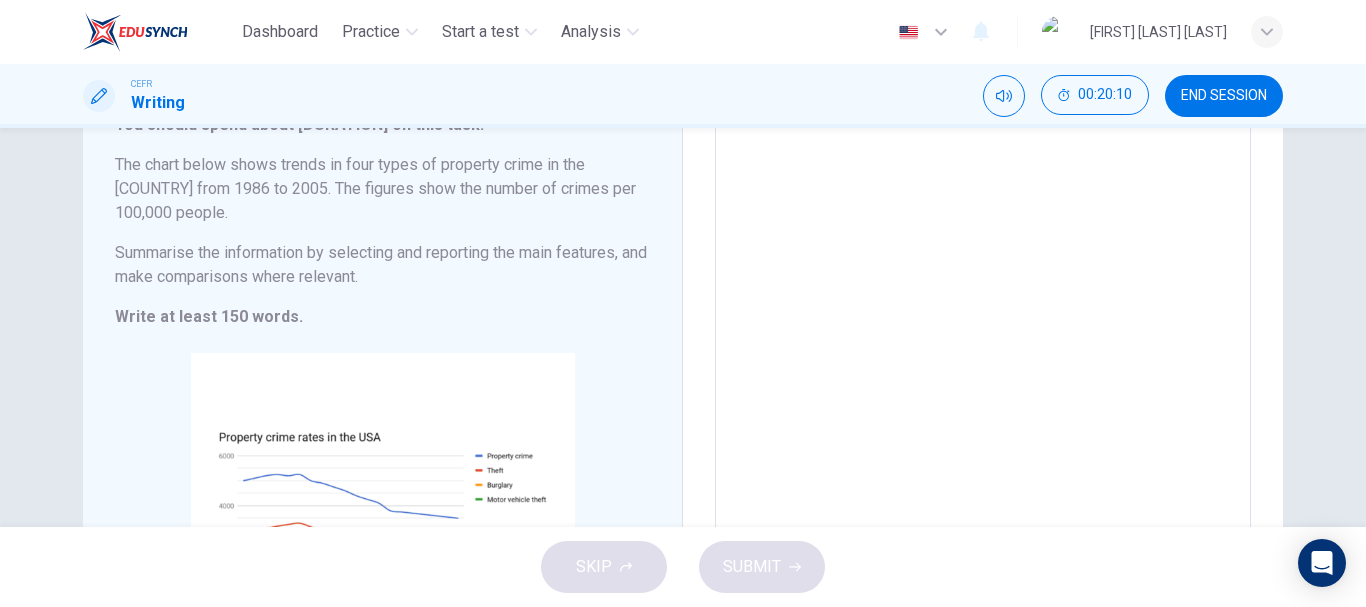 scroll, scrollTop: 148, scrollLeft: 0, axis: vertical 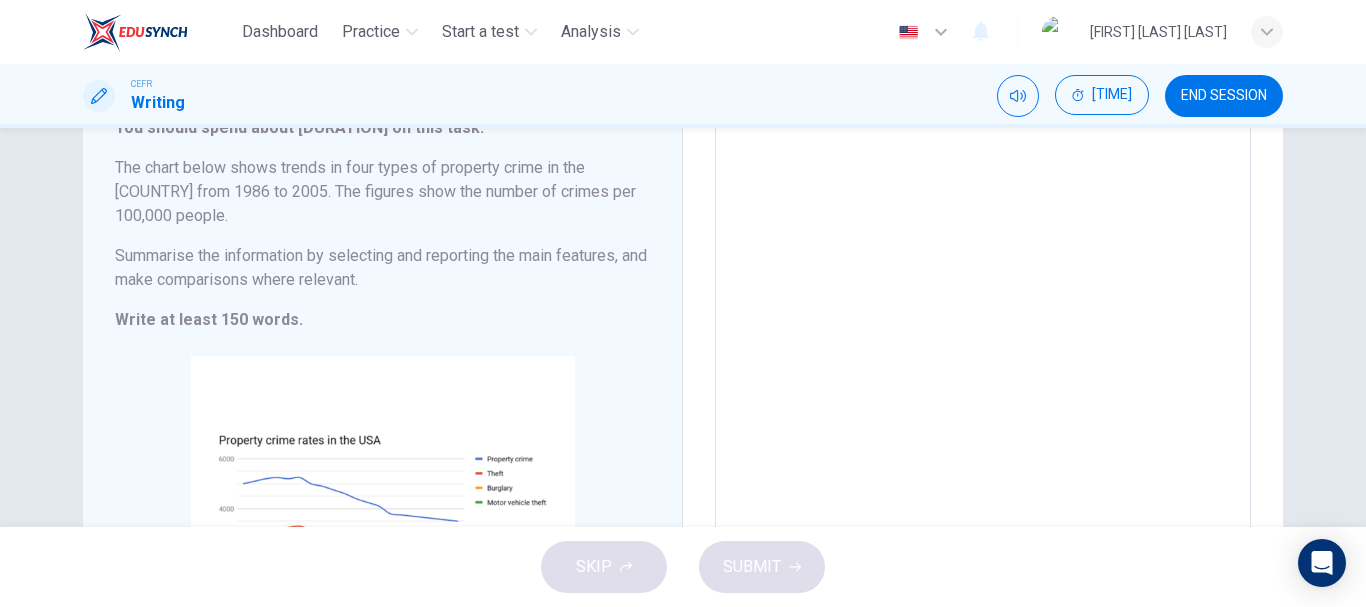 click at bounding box center (983, 398) 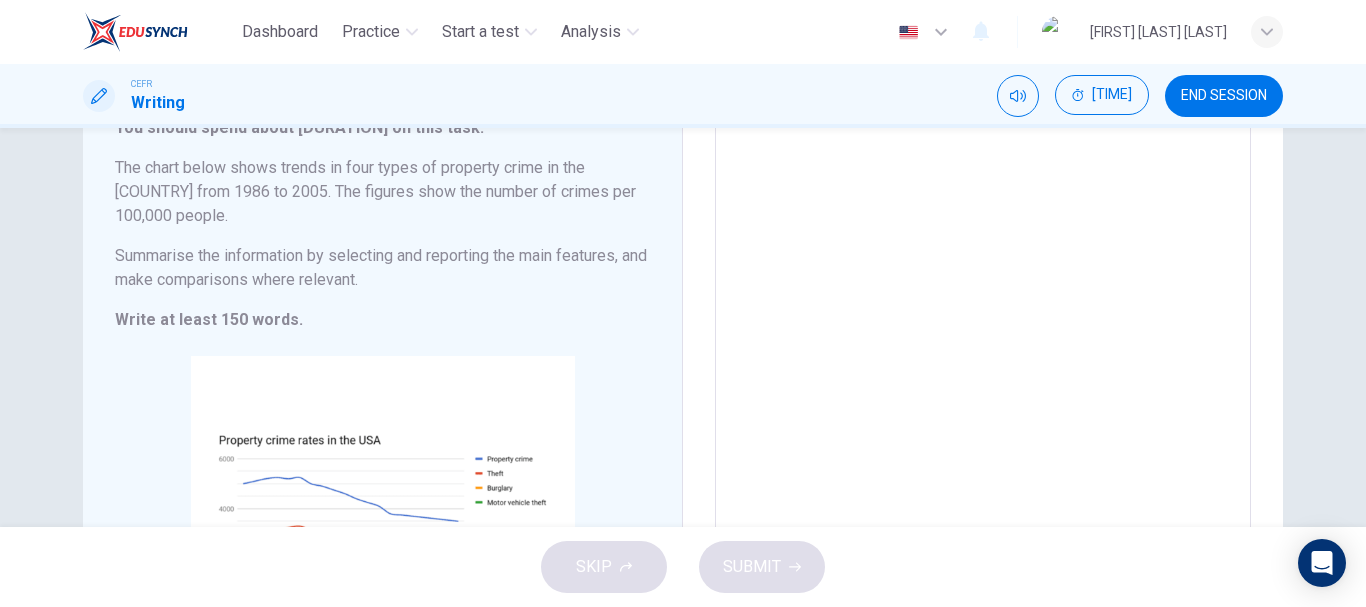 scroll, scrollTop: 128, scrollLeft: 0, axis: vertical 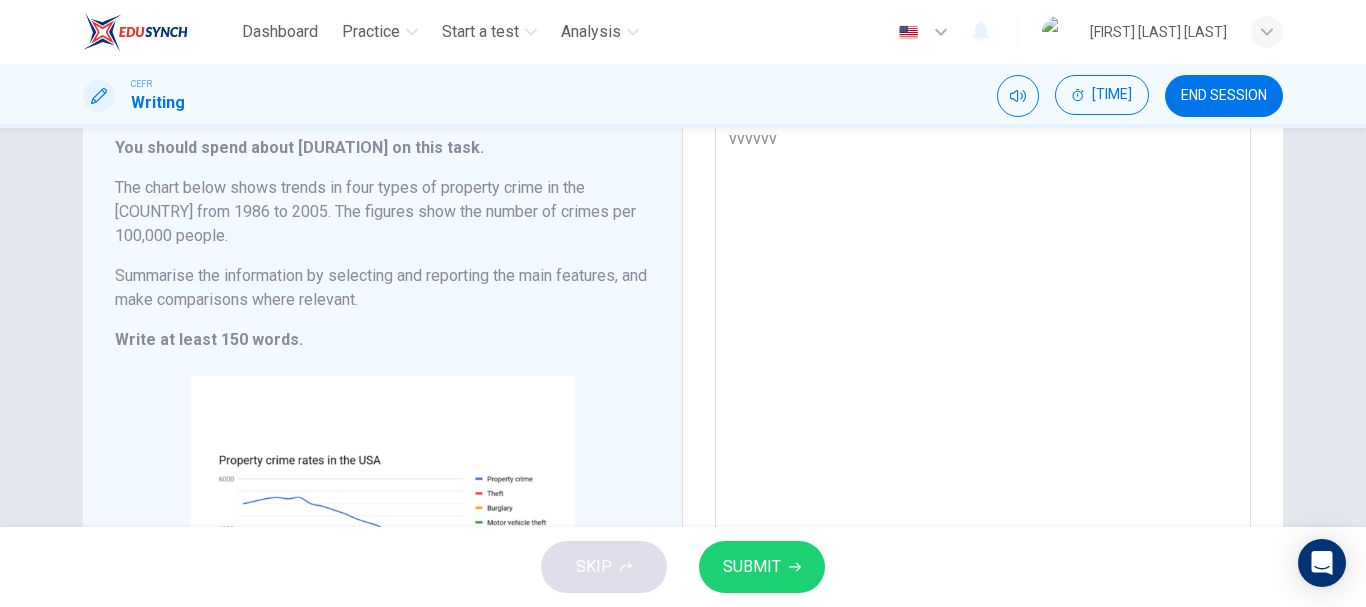 type on "vvvvvv" 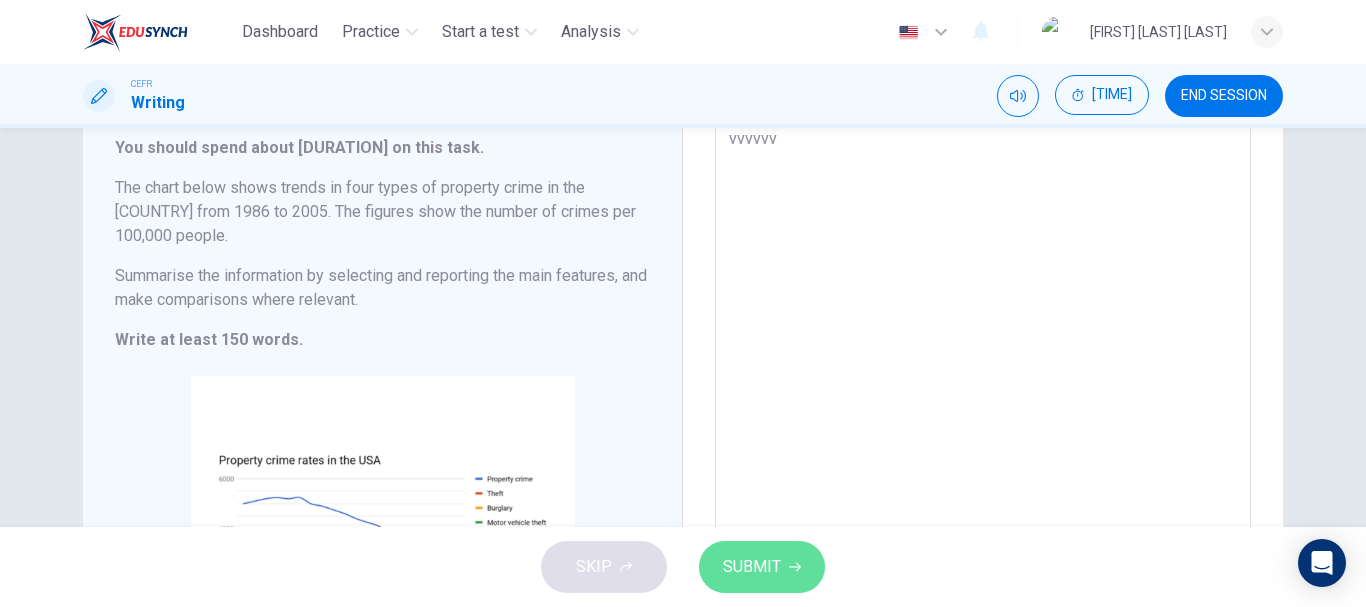 click on "SUBMIT" at bounding box center (762, 567) 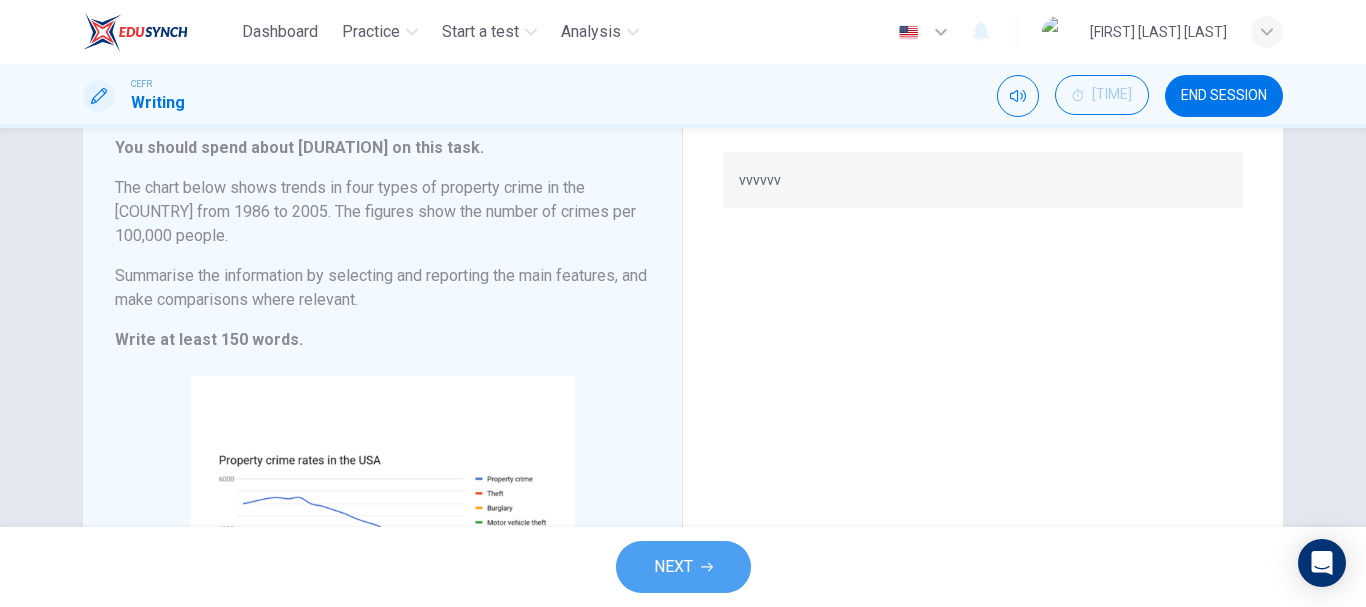 click on "NEXT" at bounding box center (683, 567) 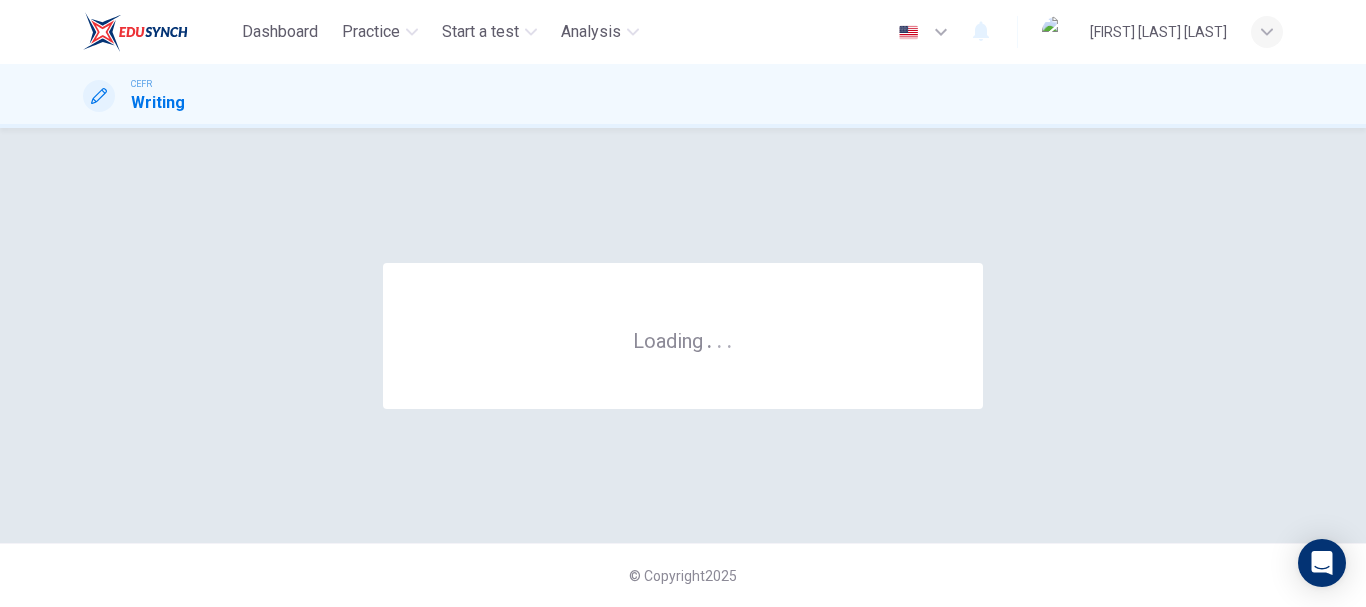 scroll, scrollTop: 0, scrollLeft: 0, axis: both 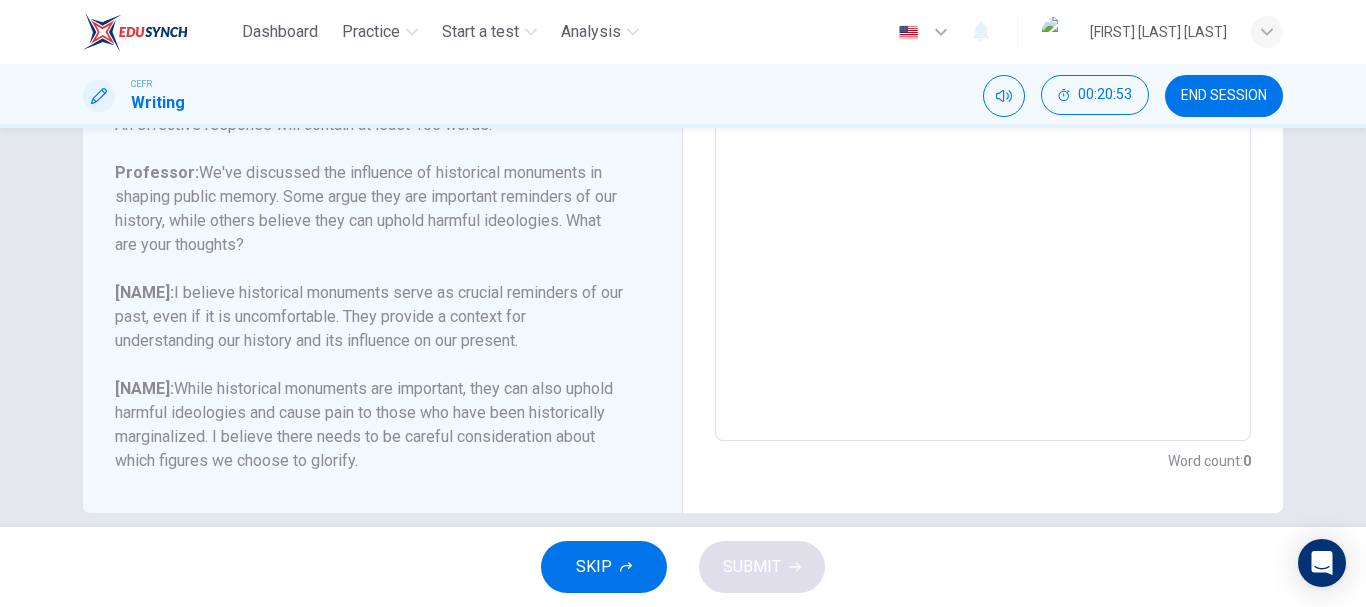 drag, startPoint x: 277, startPoint y: 222, endPoint x: 540, endPoint y: 213, distance: 263.15396 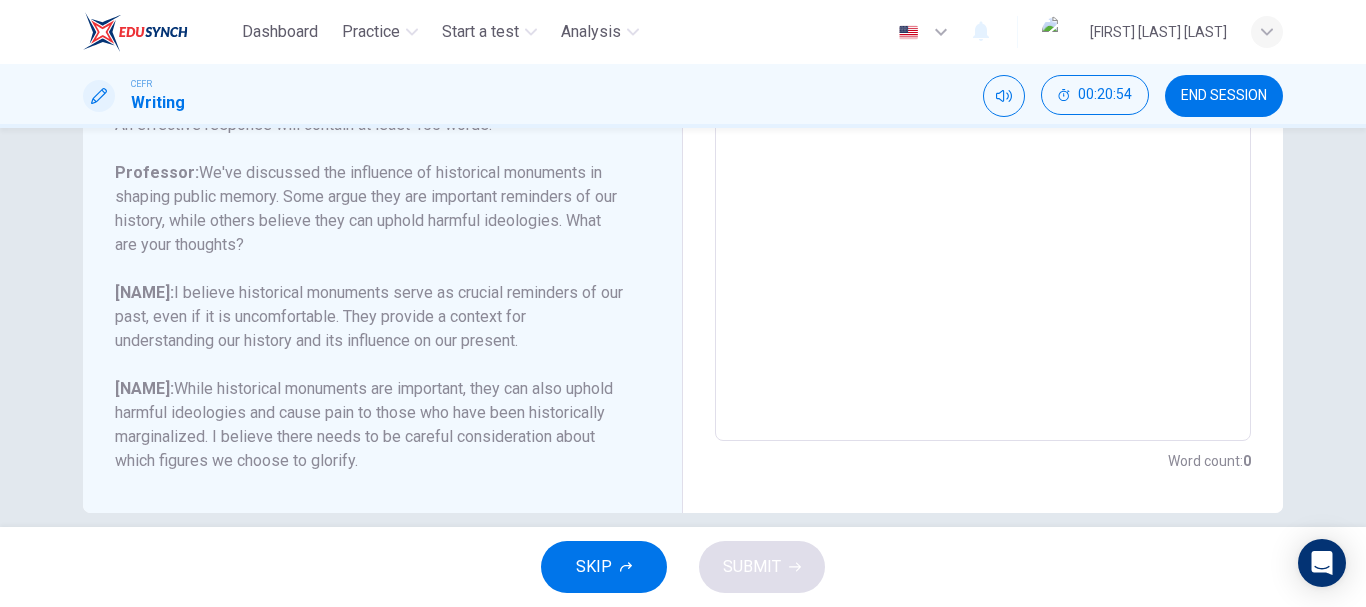 drag, startPoint x: 575, startPoint y: 221, endPoint x: 354, endPoint y: 214, distance: 221.11082 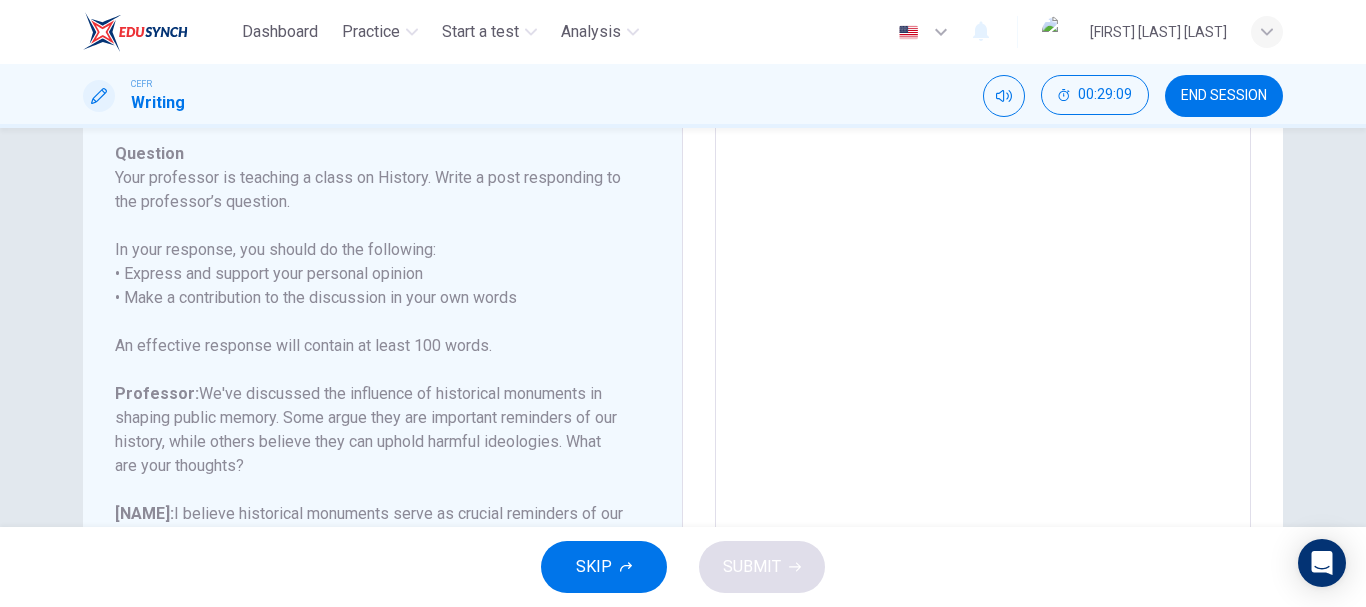 scroll, scrollTop: 173, scrollLeft: 0, axis: vertical 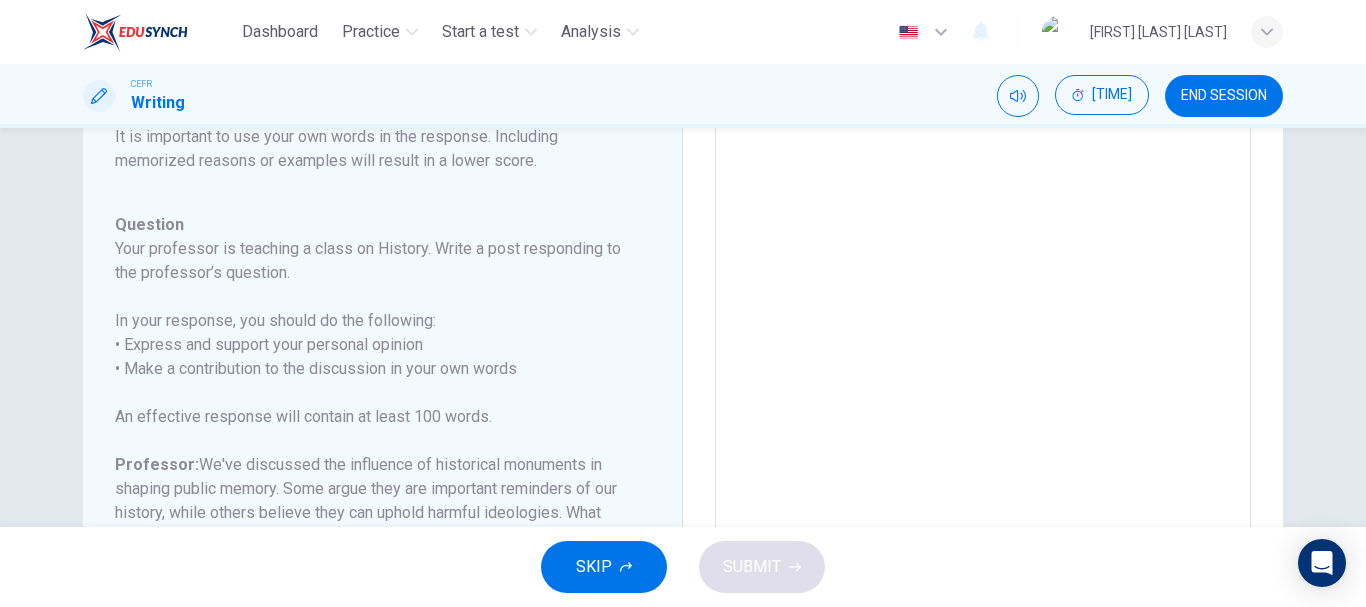 click at bounding box center (983, 399) 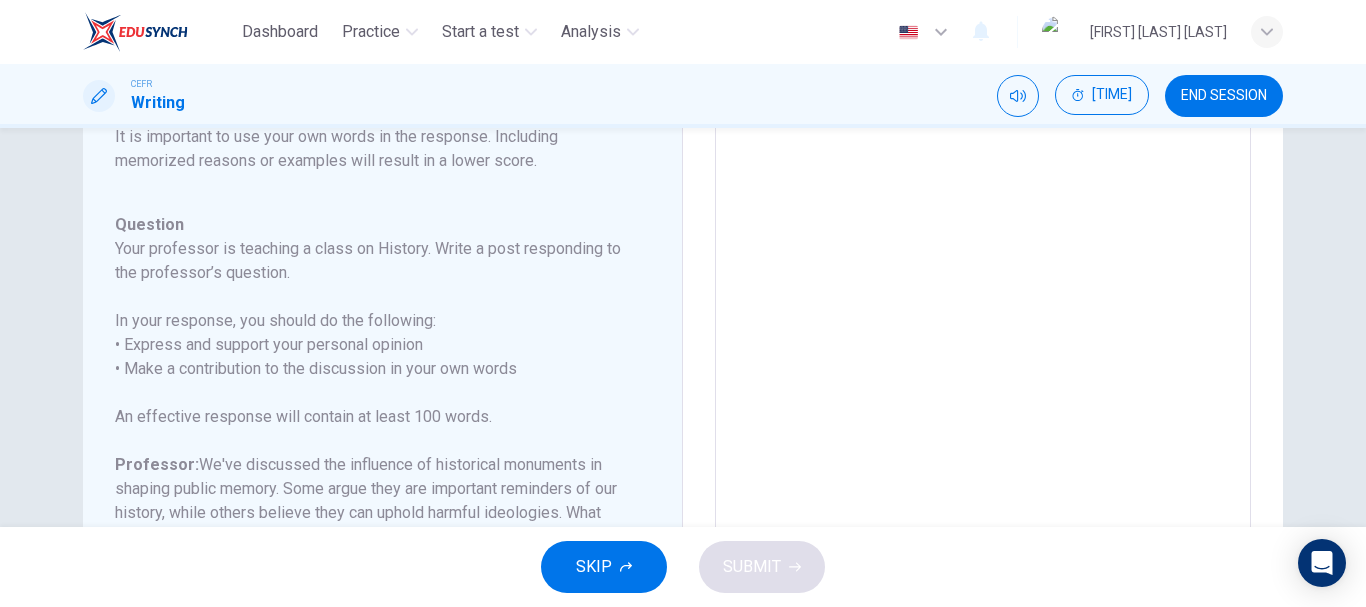 scroll, scrollTop: 46, scrollLeft: 0, axis: vertical 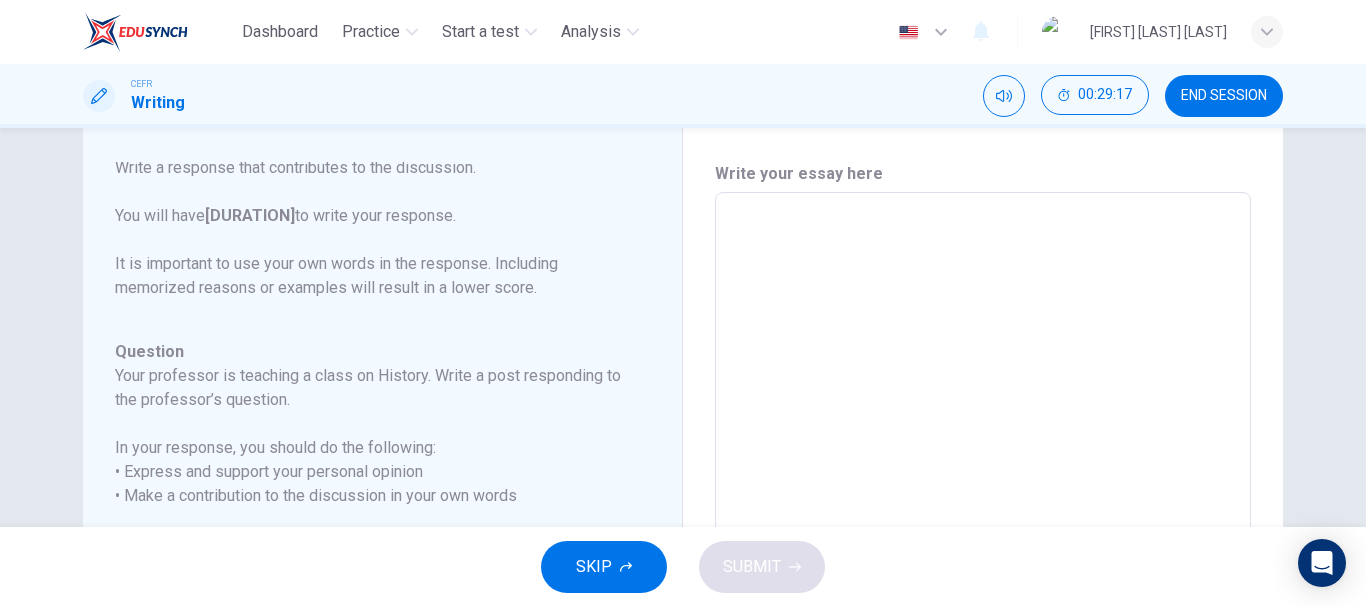 type on "T" 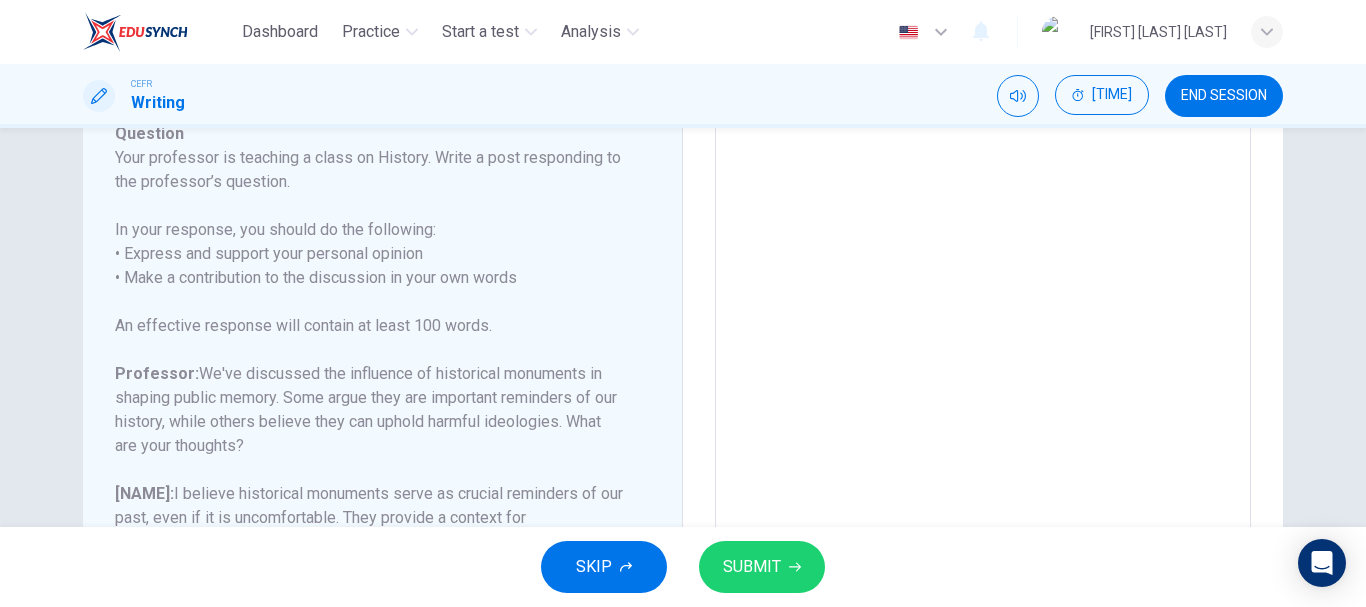 scroll, scrollTop: 266, scrollLeft: 0, axis: vertical 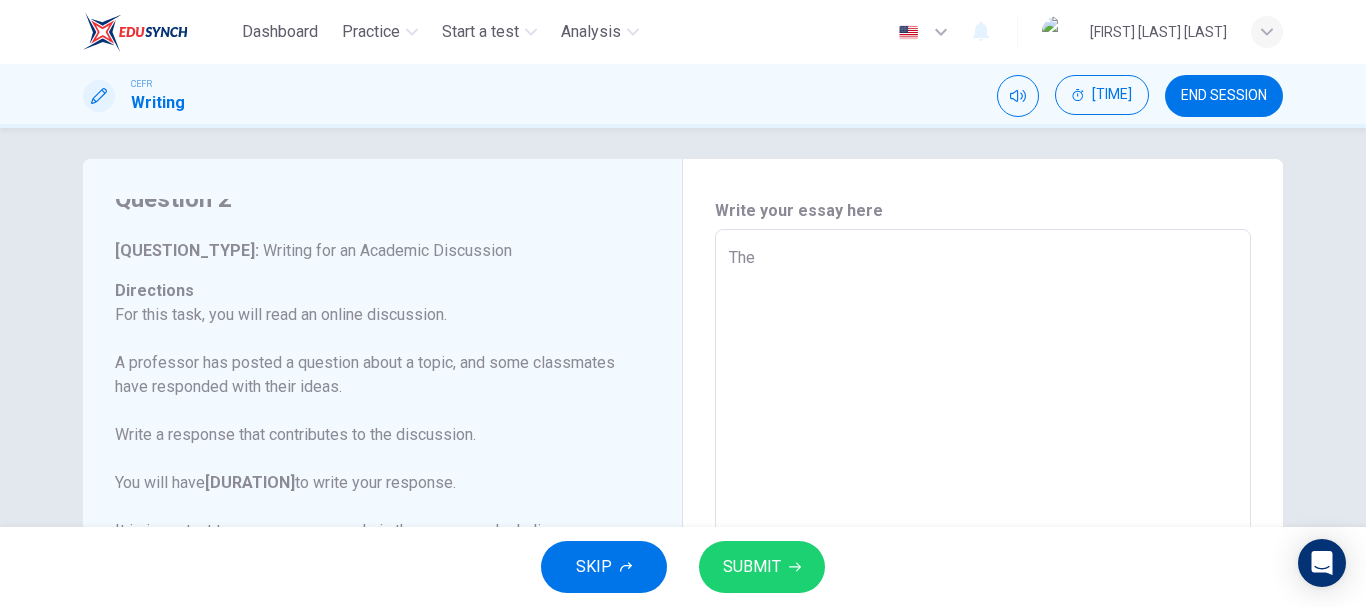 click on "The" at bounding box center (983, 563) 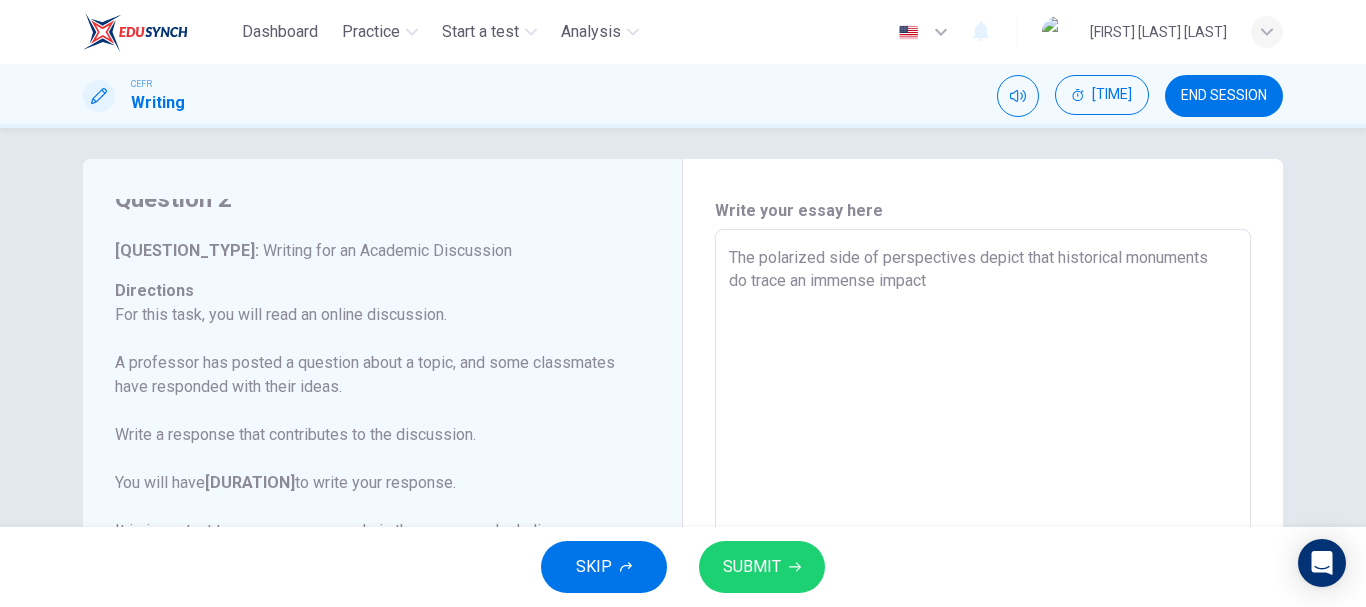 click on "The polarized side of perspectives depict that historical monuments do trace an immense impact" at bounding box center (983, 563) 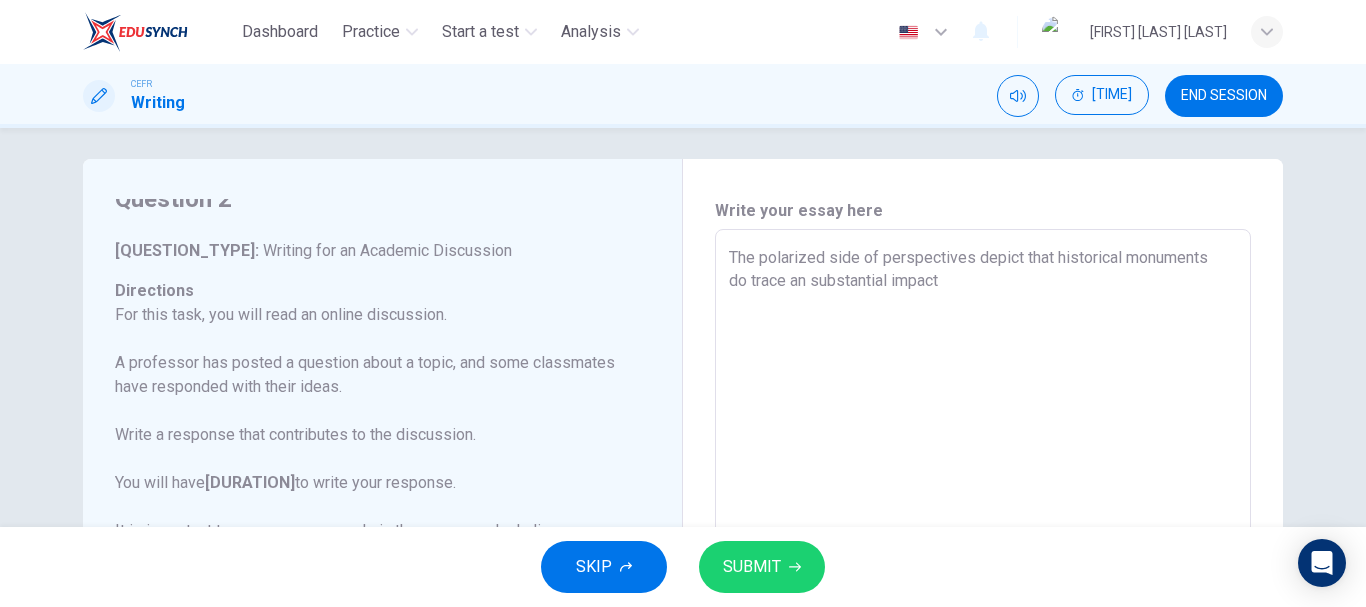 click on "The polarized side of perspectives depict that historical monuments do trace an substantial impact" at bounding box center [983, 563] 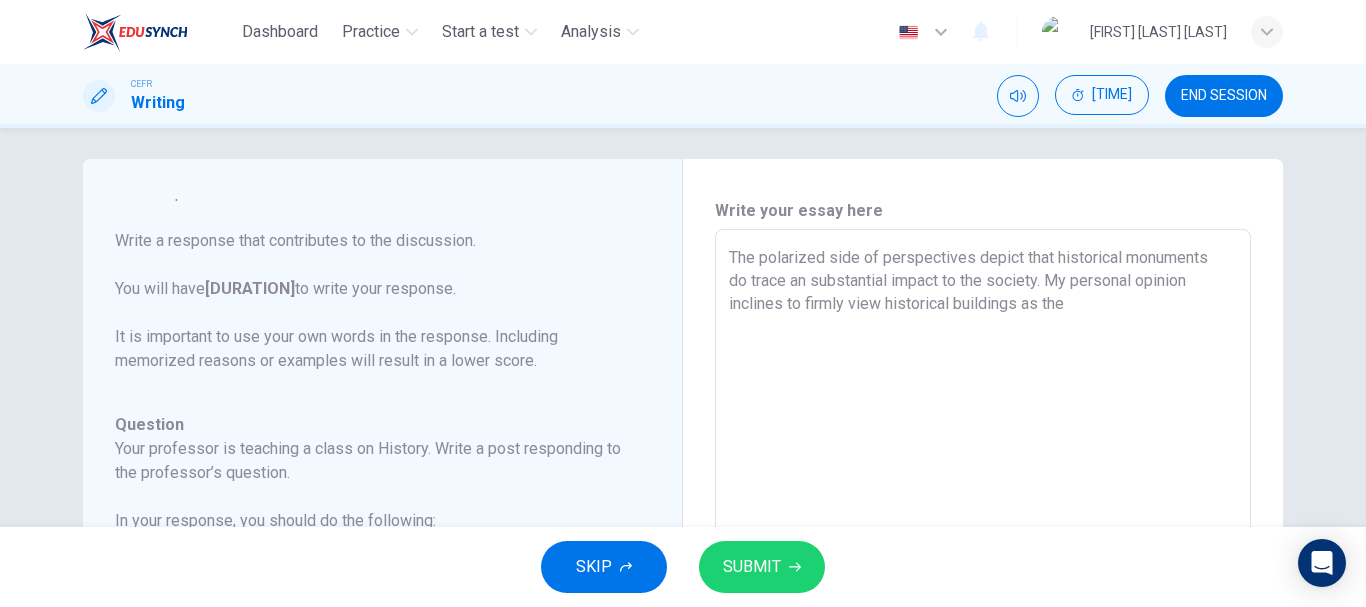 scroll, scrollTop: 246, scrollLeft: 0, axis: vertical 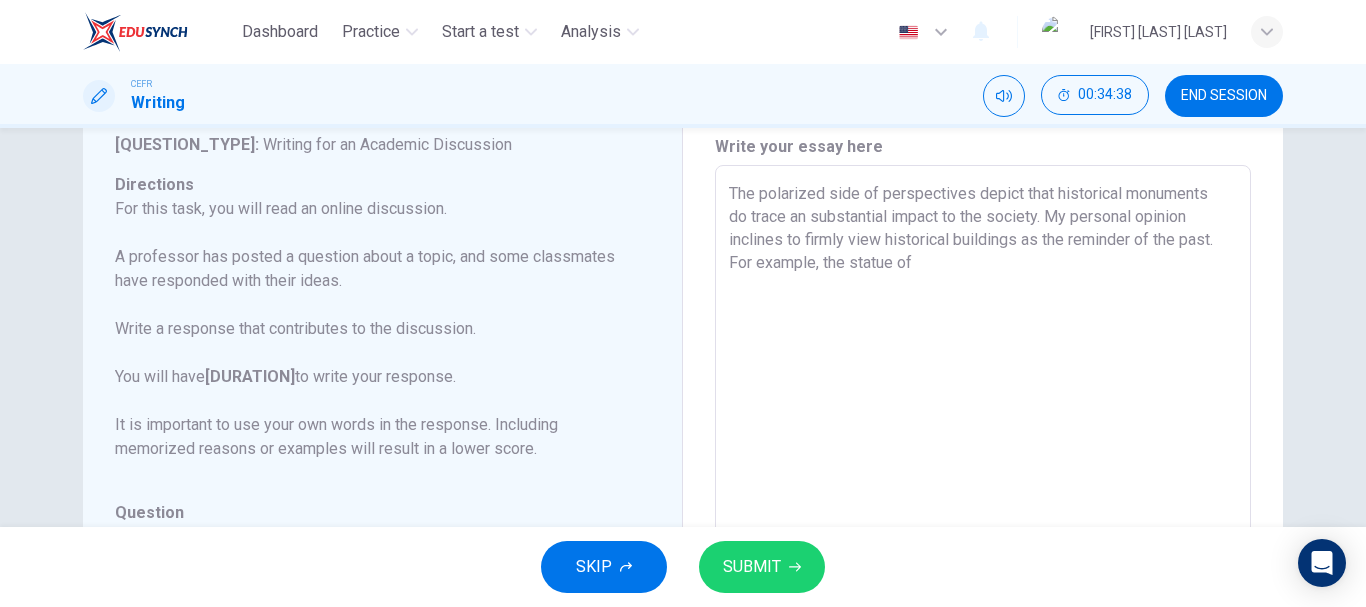 drag, startPoint x: 727, startPoint y: 259, endPoint x: 919, endPoint y: 274, distance: 192.58505 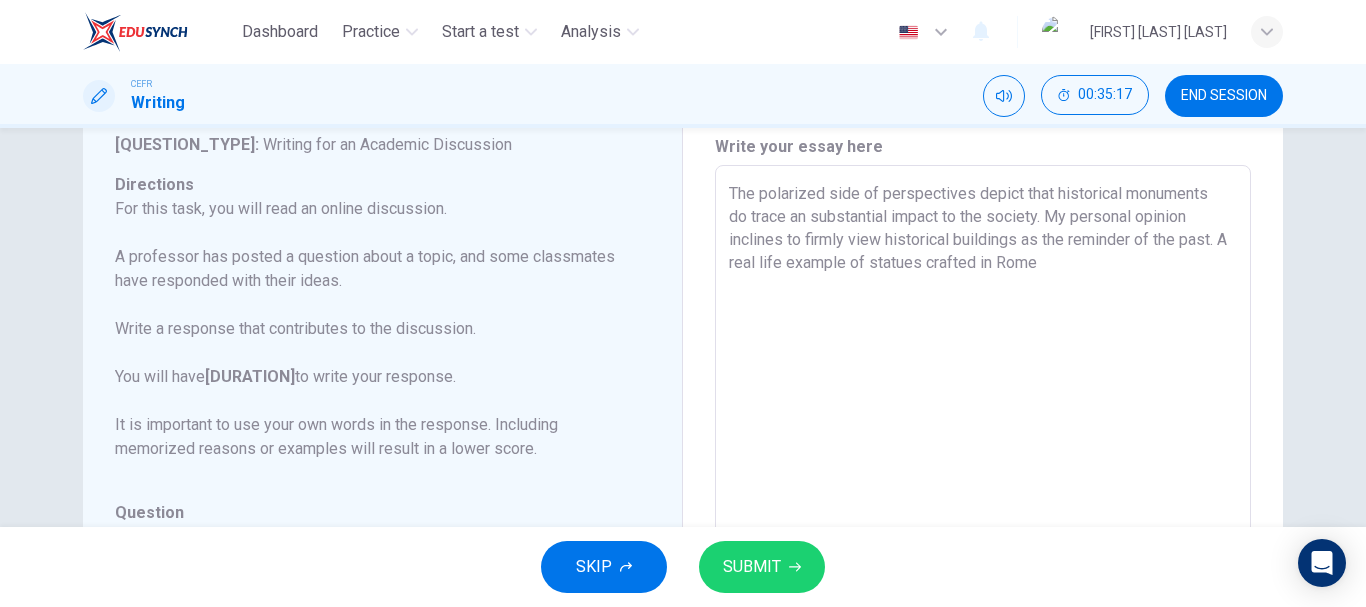 click on "The polarized side of perspectives depict that historical monuments do trace an substantial impact to the society. My personal opinion inclines to firmly view historical buildings as the reminder of the past. A real life example of statues crafted in Rome" at bounding box center (983, 499) 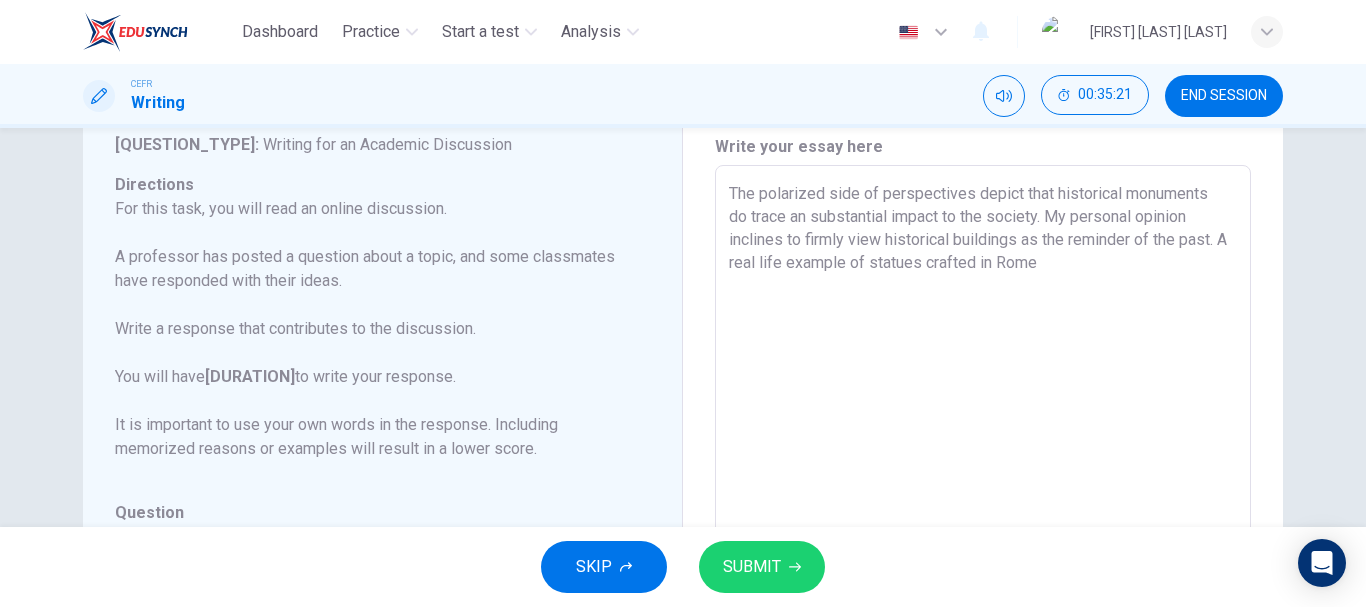 click on "The polarized side of perspectives depict that historical monuments do trace an substantial impact to the society. My personal opinion inclines to firmly view historical buildings as the reminder of the past. A real life example of statues crafted in Rome" at bounding box center [983, 499] 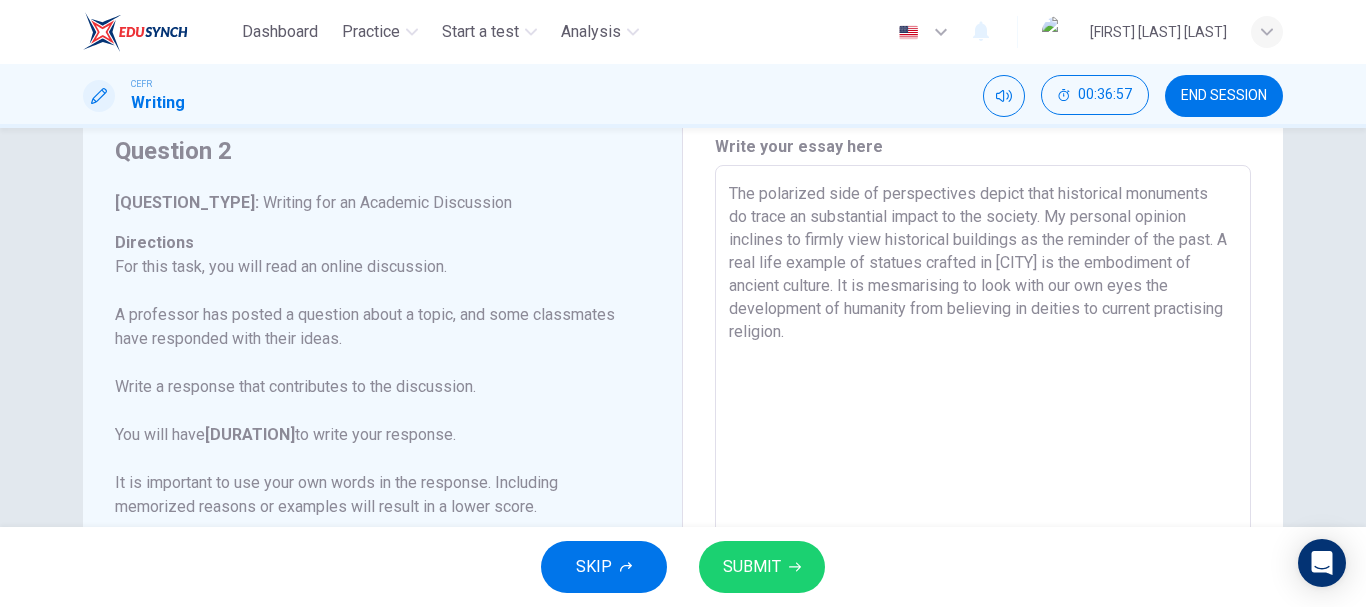 scroll, scrollTop: 246, scrollLeft: 0, axis: vertical 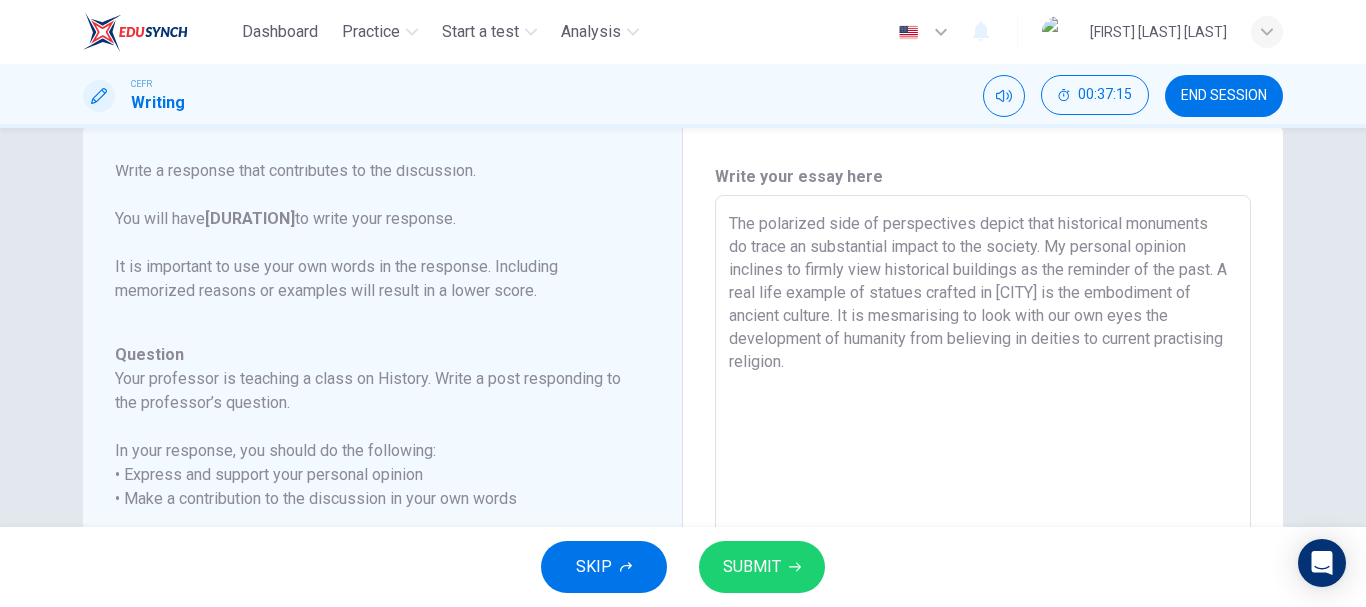 type on "The polarized side of perspectives depict that historical monuments do trace an substantial impact to the society. My personal opinion inclines to firmly view historical buildings as the reminder of the past. A real life example of statues crafted in [CITY] is the embodiment of ancient culture. It is mesmarising to look with our own eyes the development of humanity from believing in deities to current practising religion." 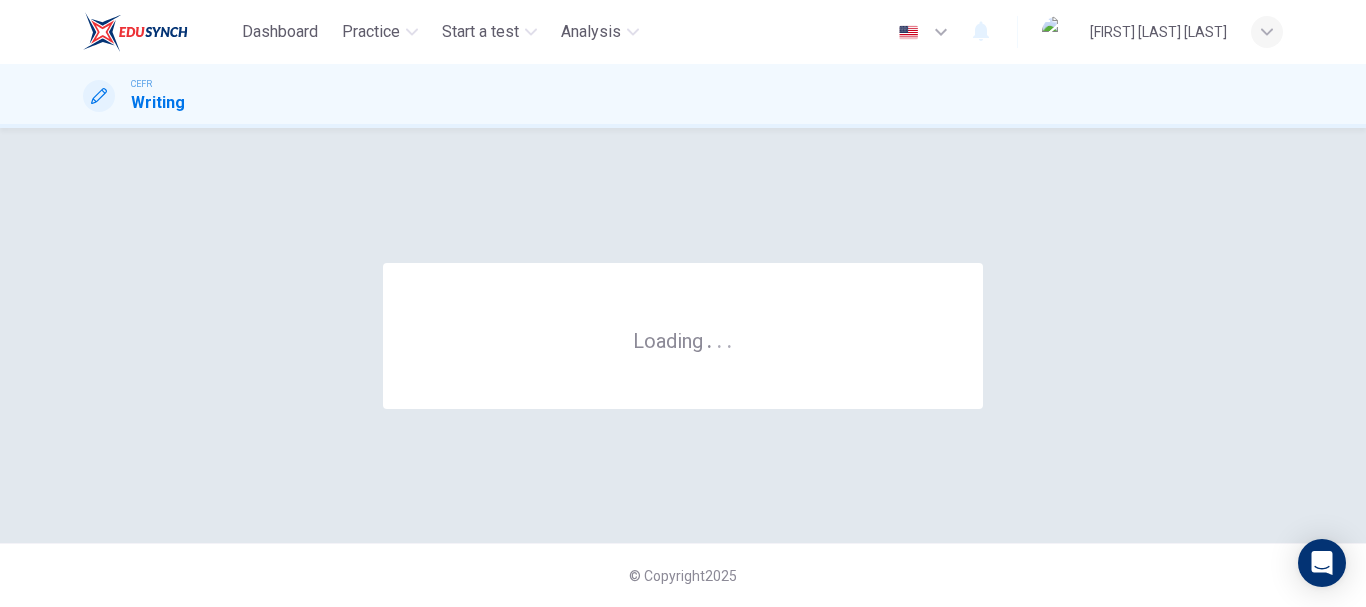 scroll, scrollTop: 0, scrollLeft: 0, axis: both 